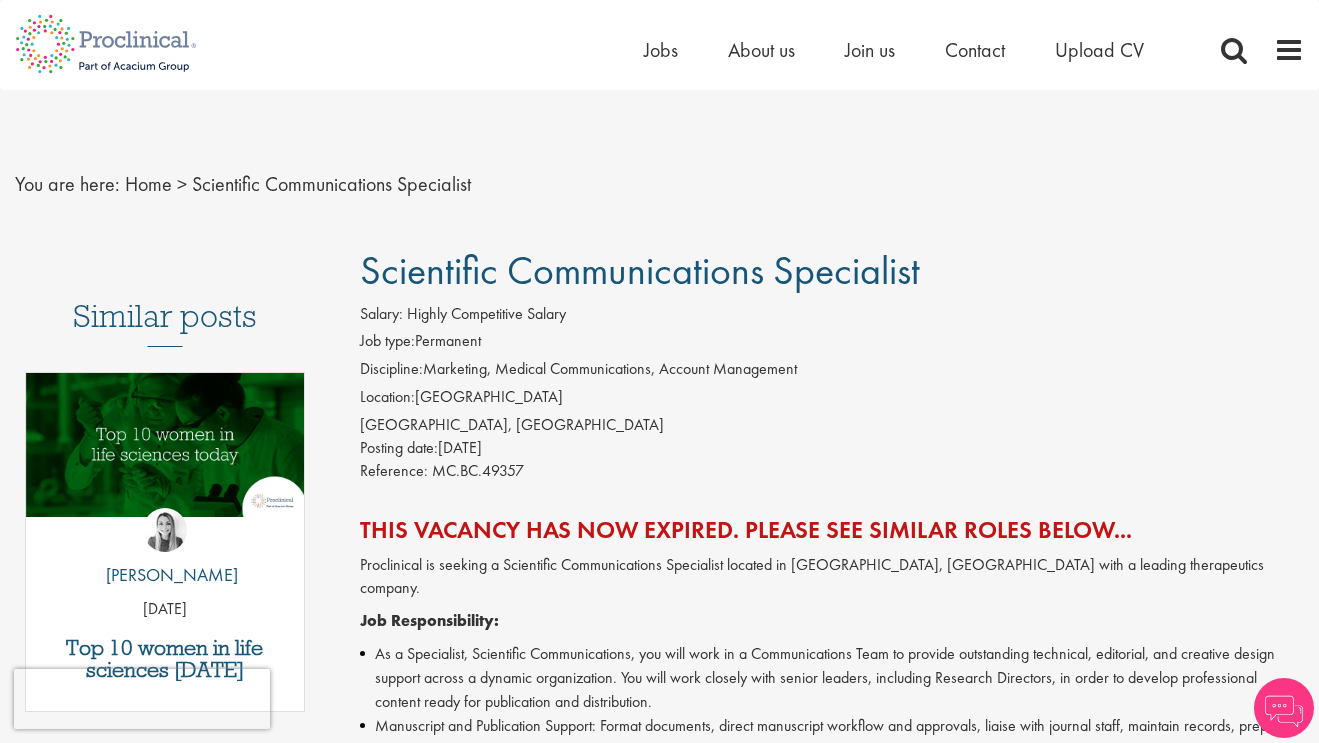 scroll, scrollTop: 0, scrollLeft: 0, axis: both 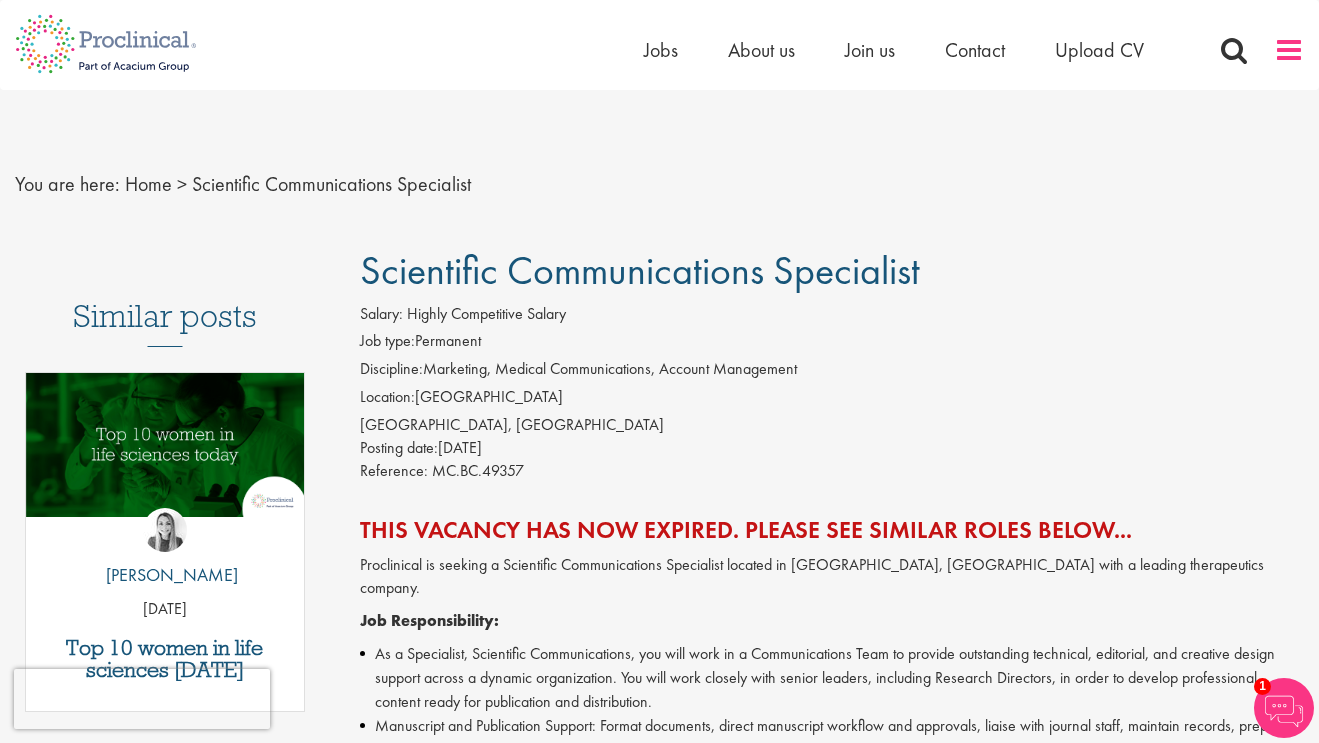 click at bounding box center [1289, 50] 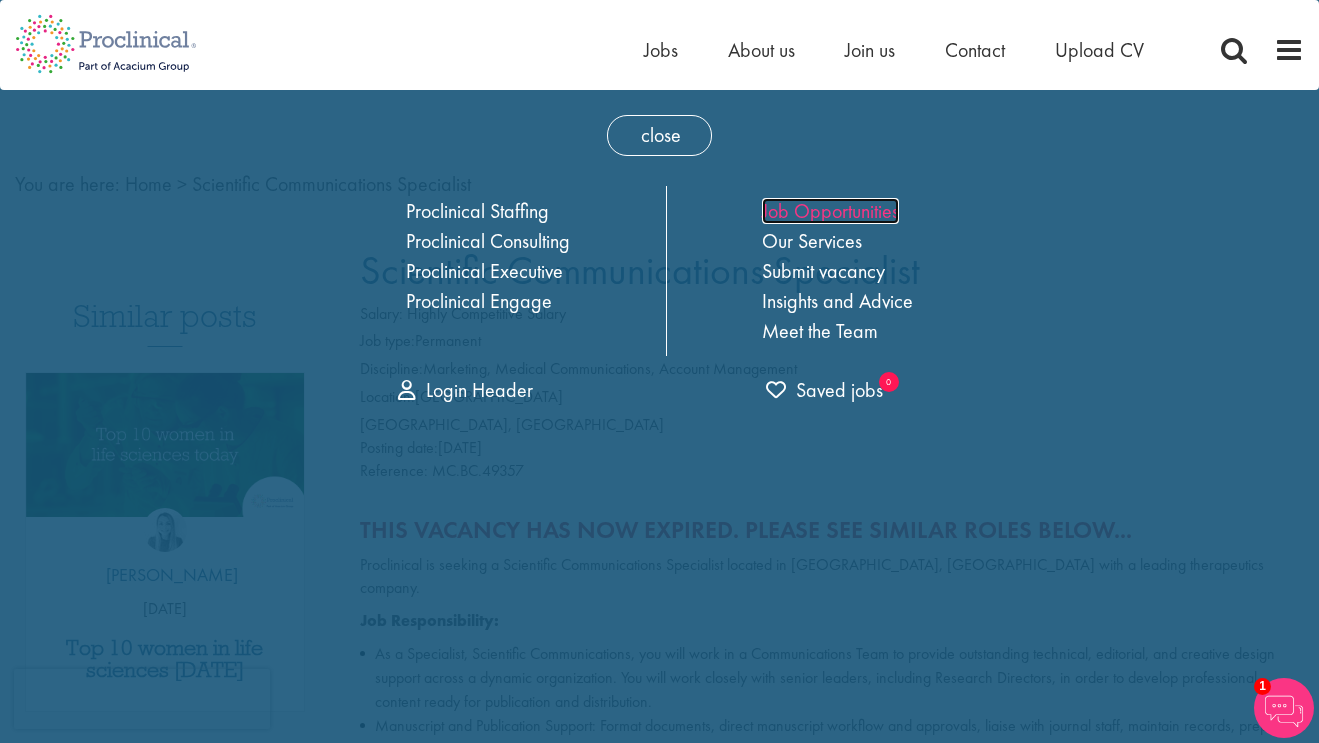 click on "Job Opportunities" at bounding box center [830, 211] 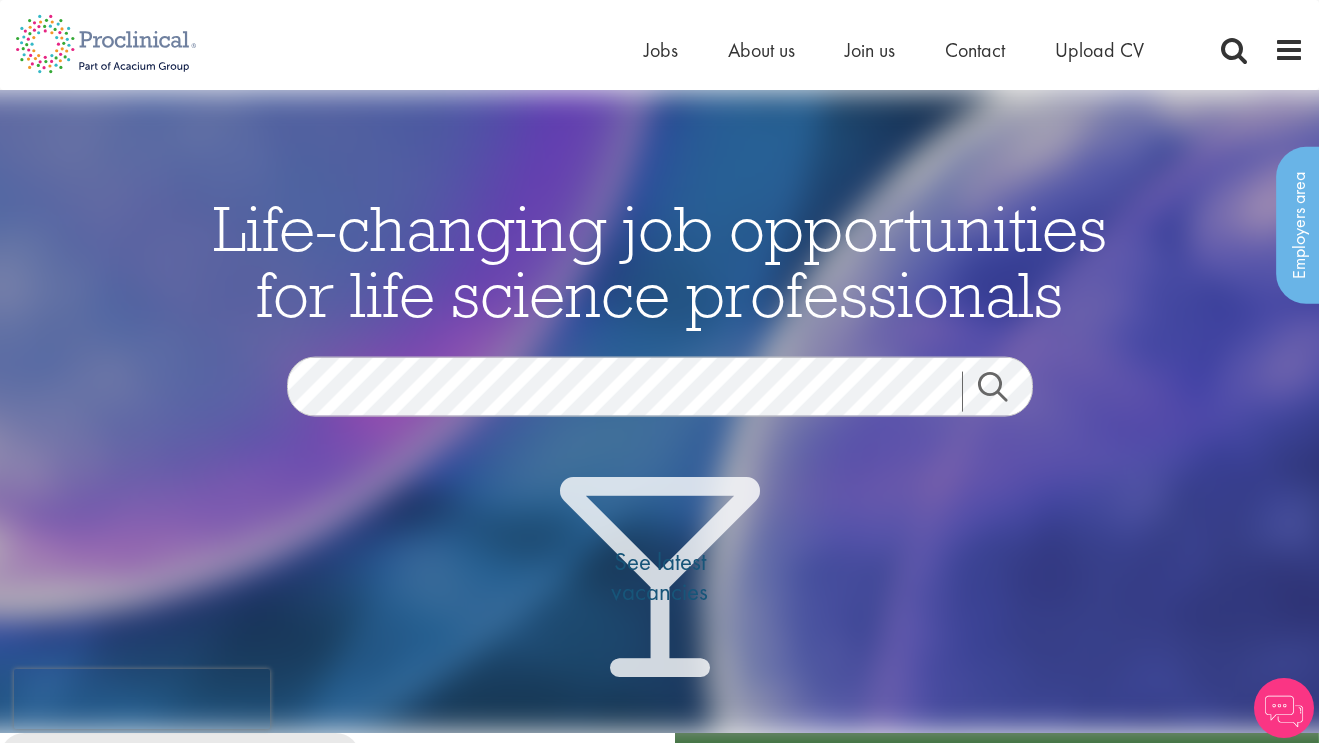 scroll, scrollTop: 0, scrollLeft: 0, axis: both 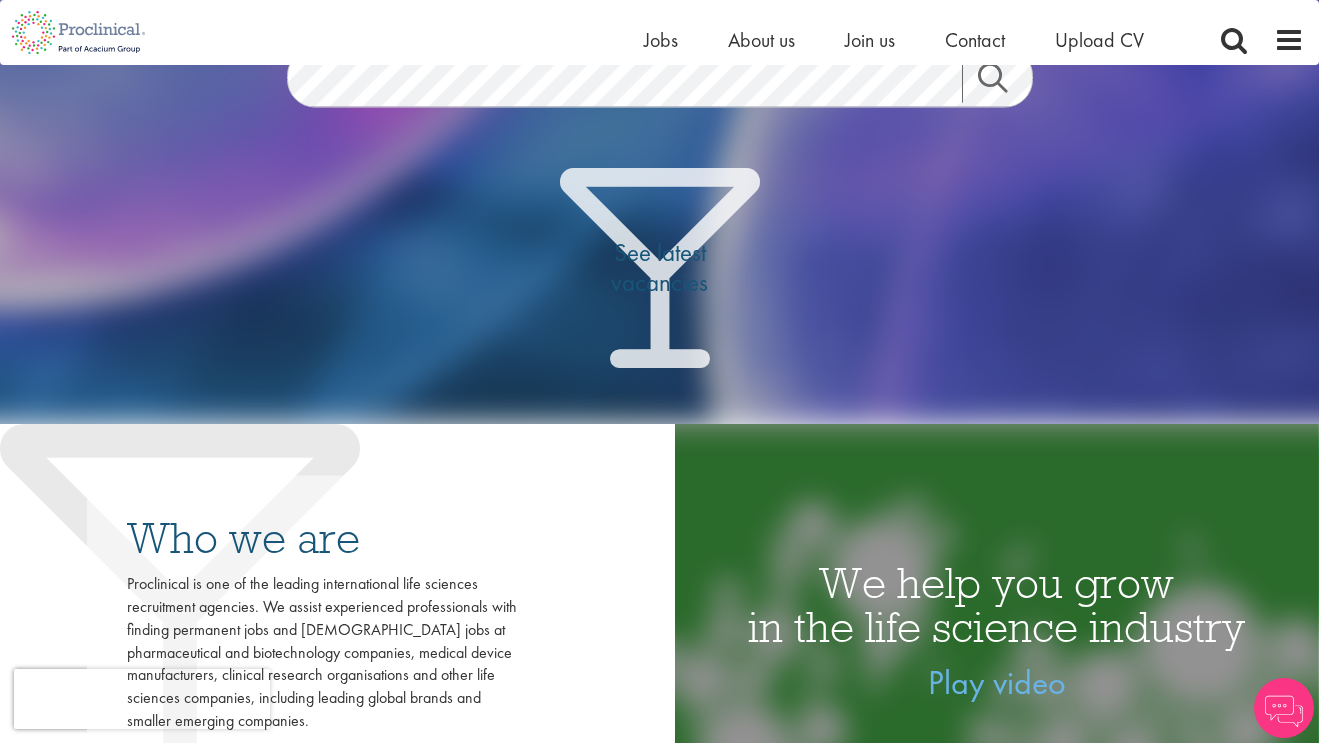 click on "Search" at bounding box center [1005, 82] 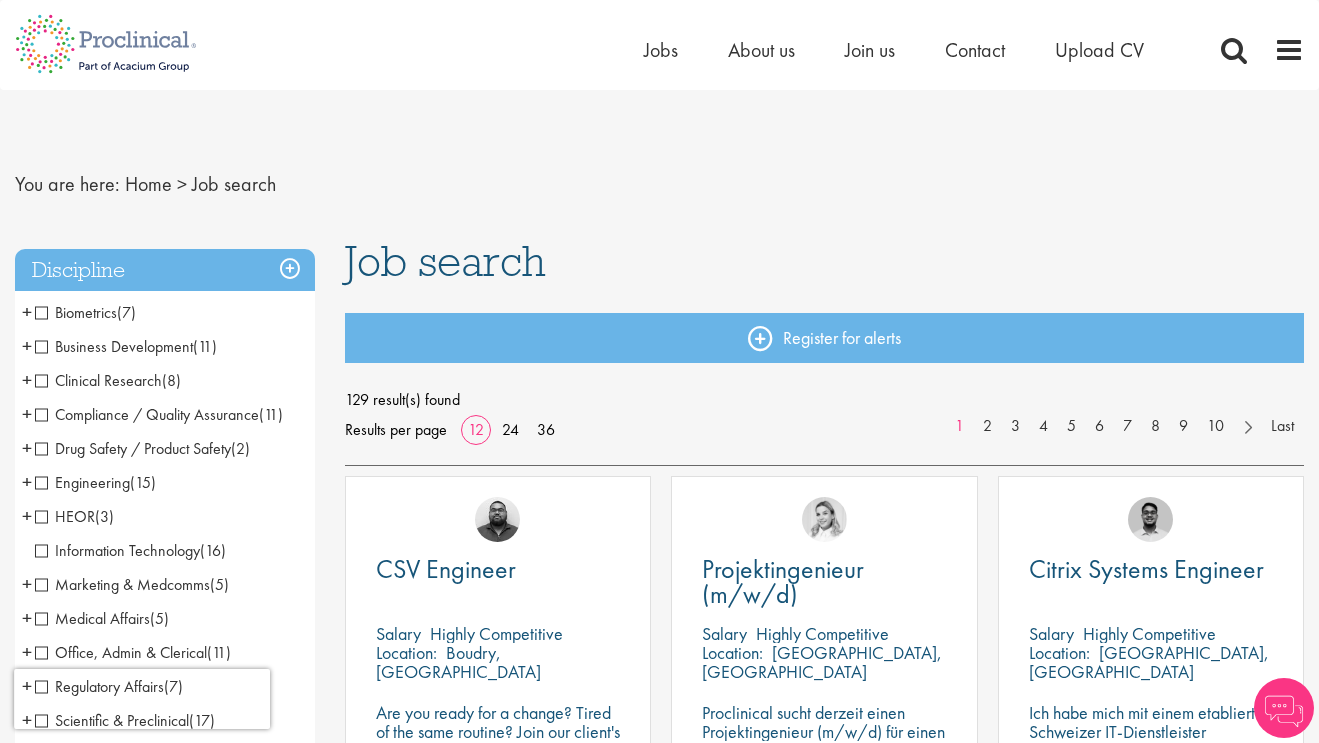 scroll, scrollTop: 0, scrollLeft: 0, axis: both 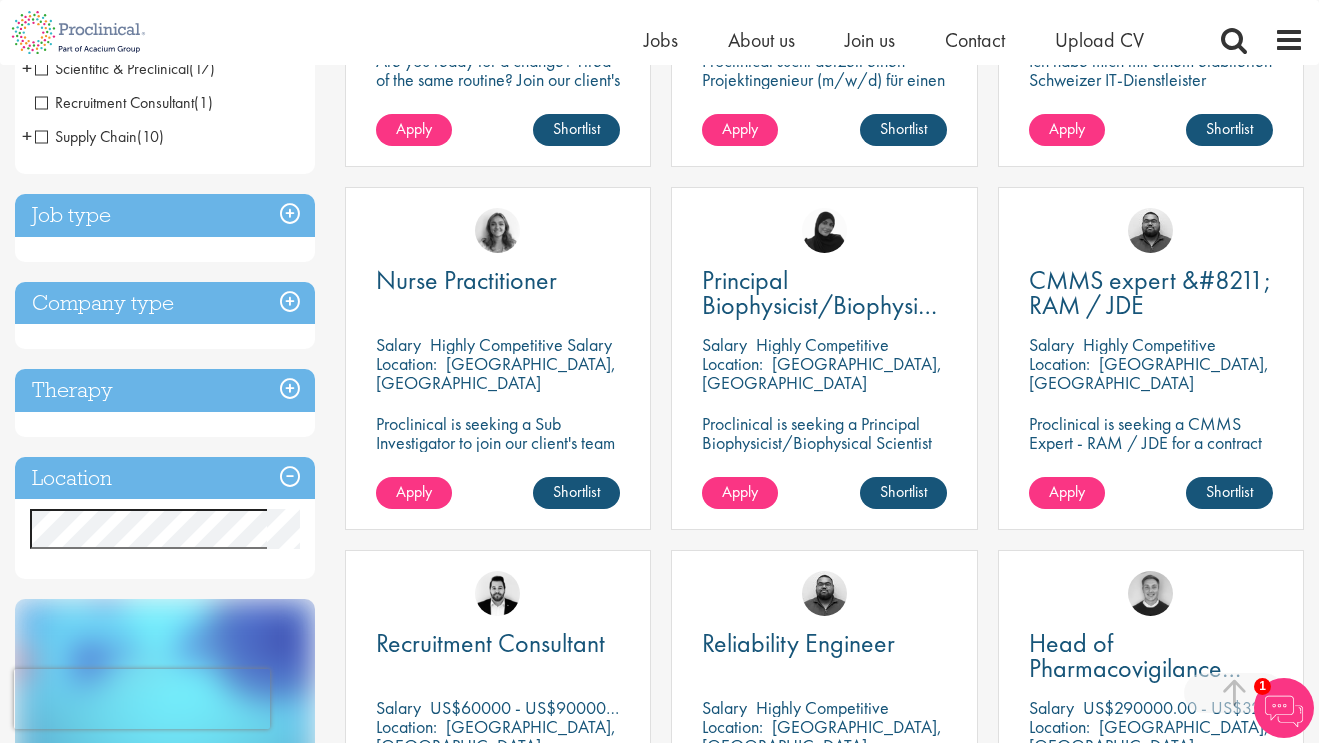 click on "Location" at bounding box center [165, 478] 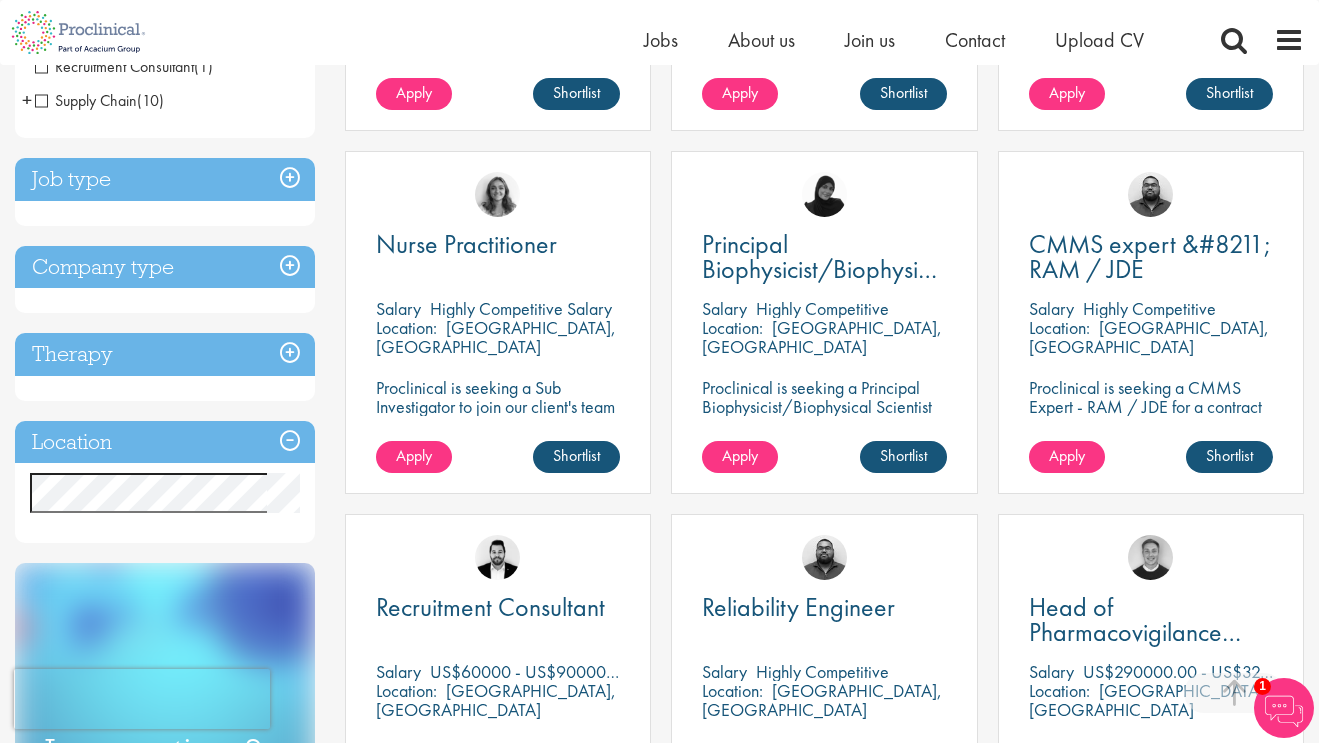 scroll, scrollTop: 593, scrollLeft: 0, axis: vertical 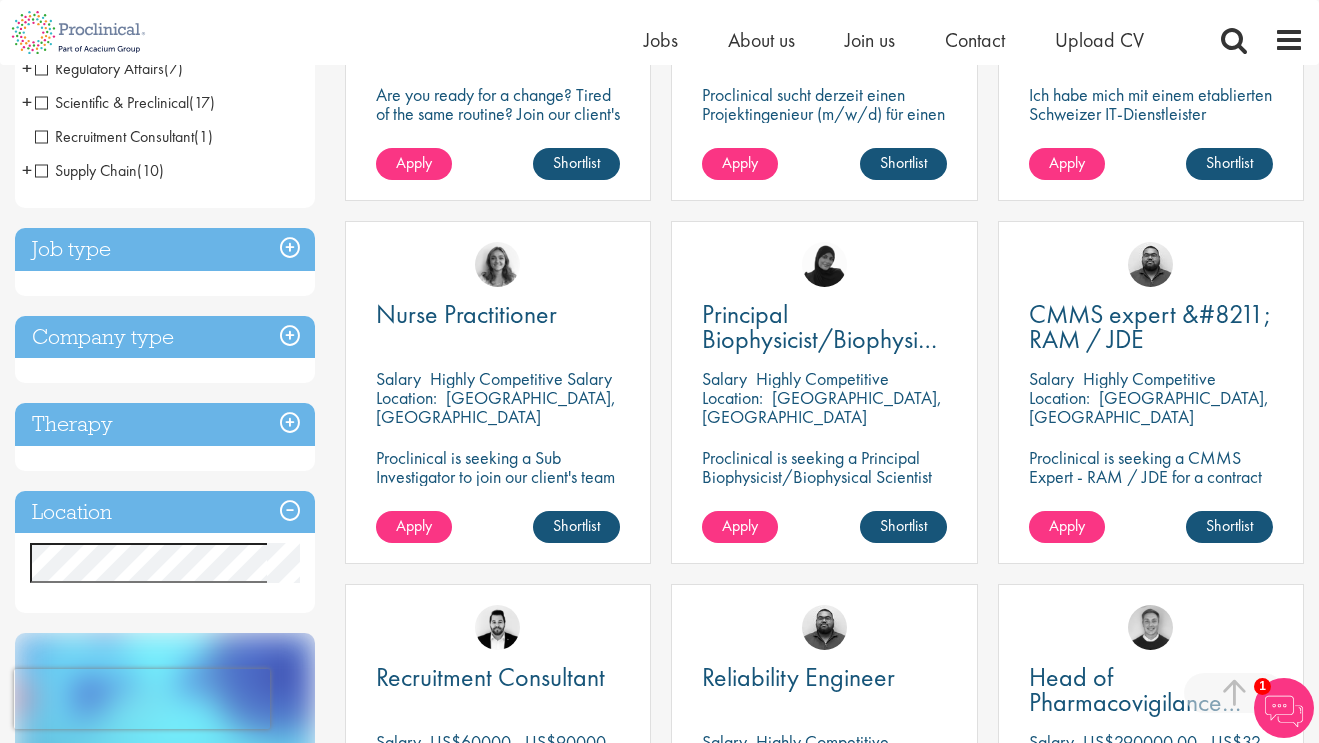 click on "Job type" at bounding box center (165, 249) 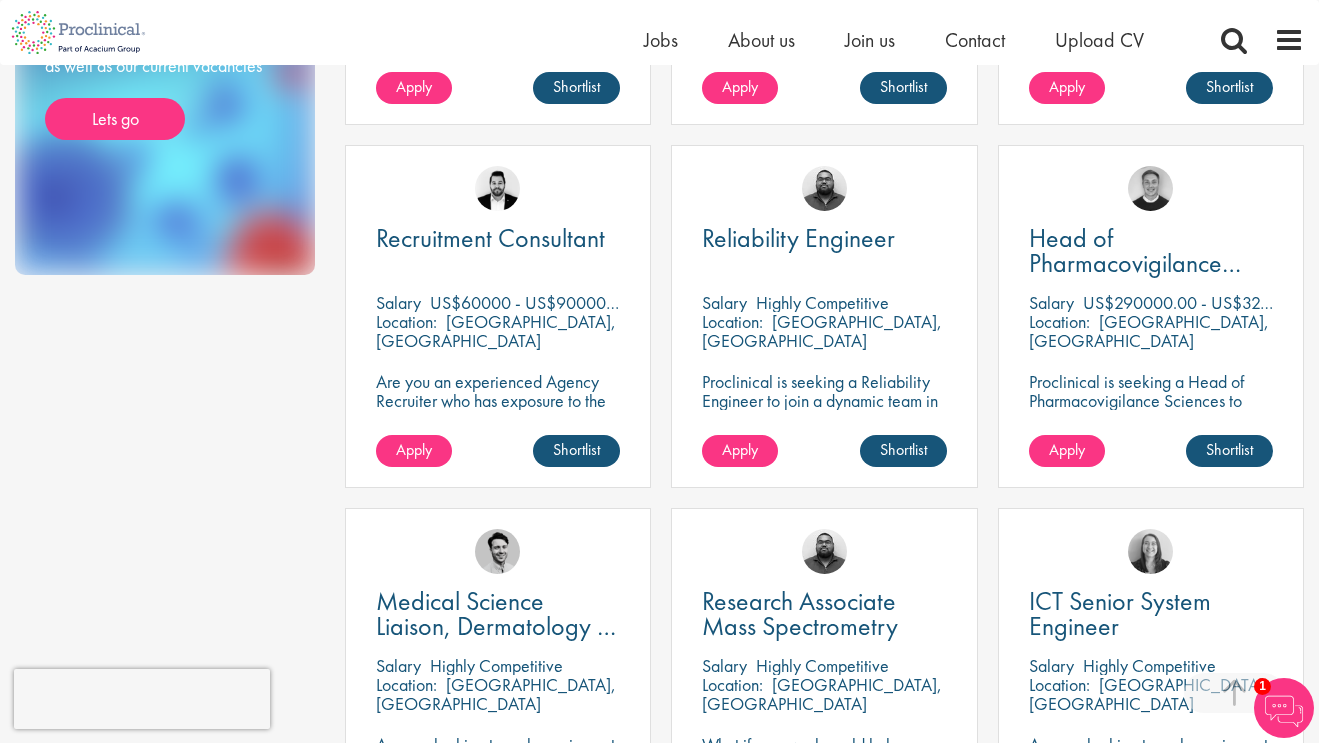 scroll, scrollTop: 1383, scrollLeft: 0, axis: vertical 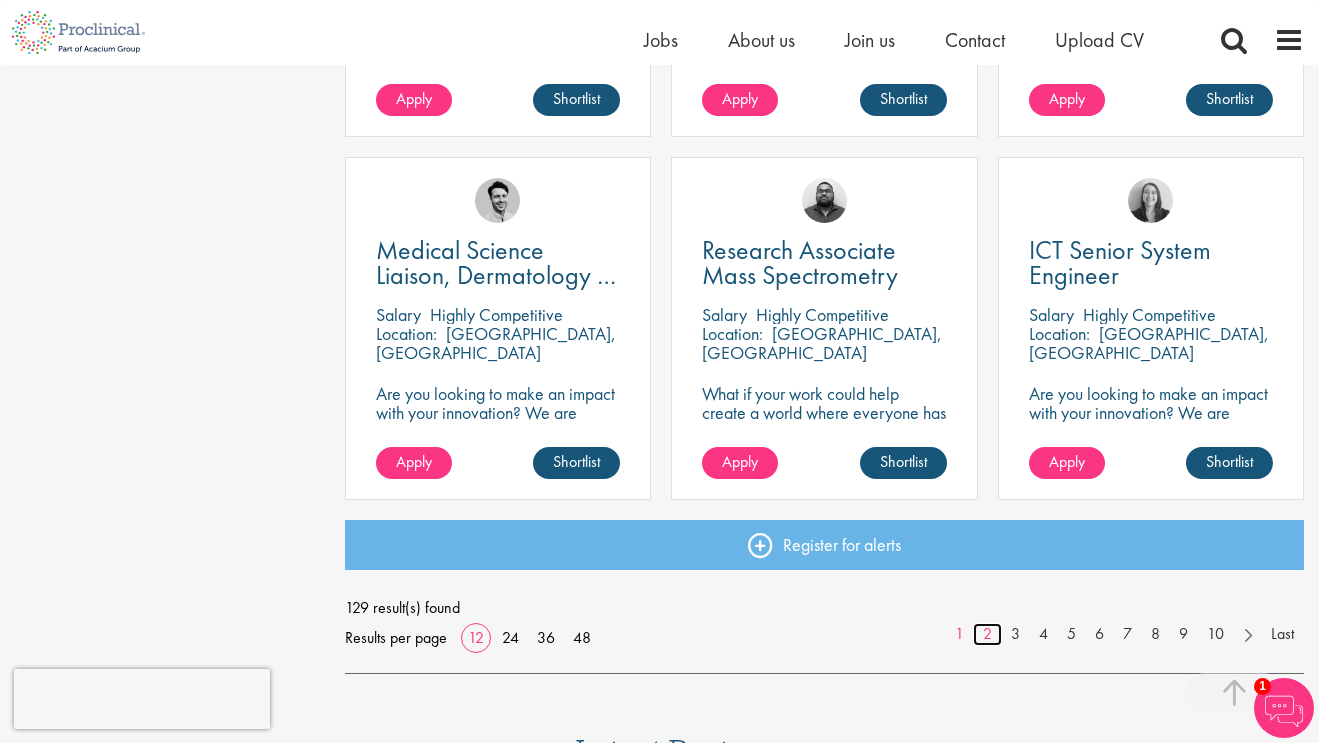 click on "2" at bounding box center (987, 634) 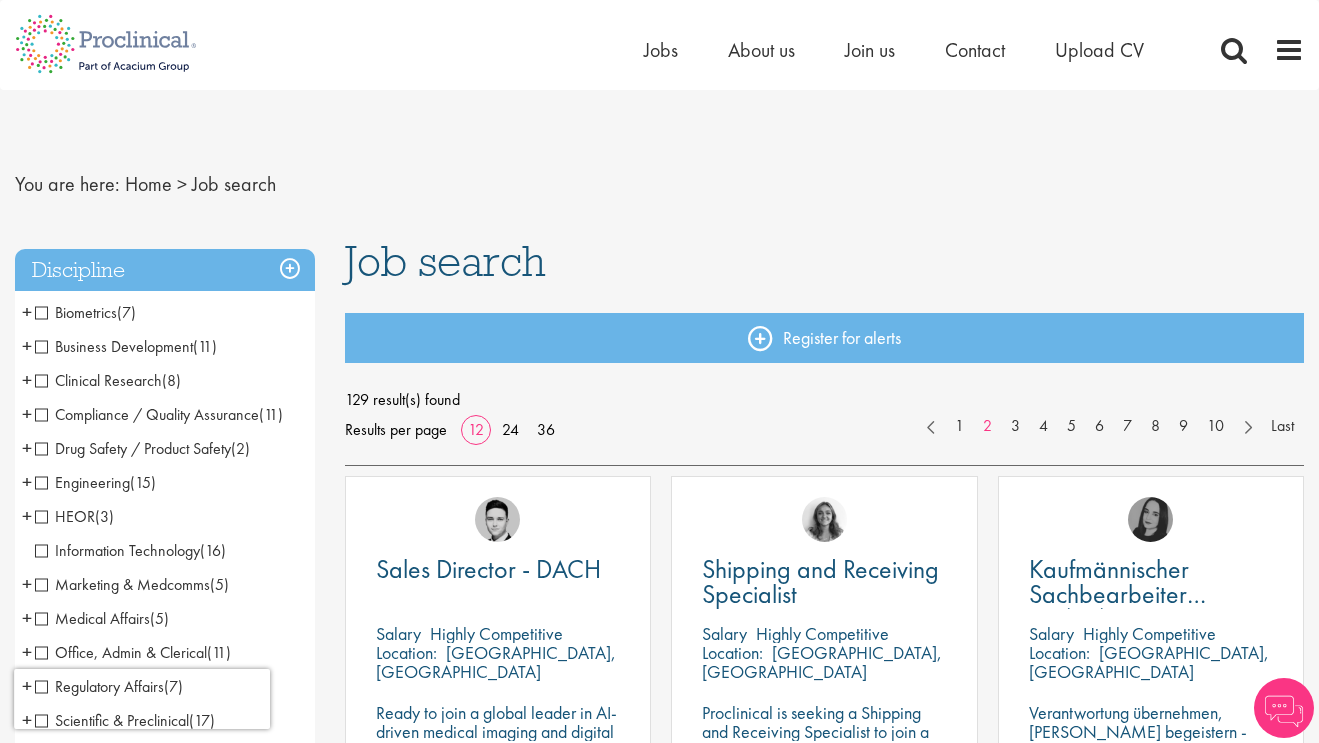scroll, scrollTop: 0, scrollLeft: 0, axis: both 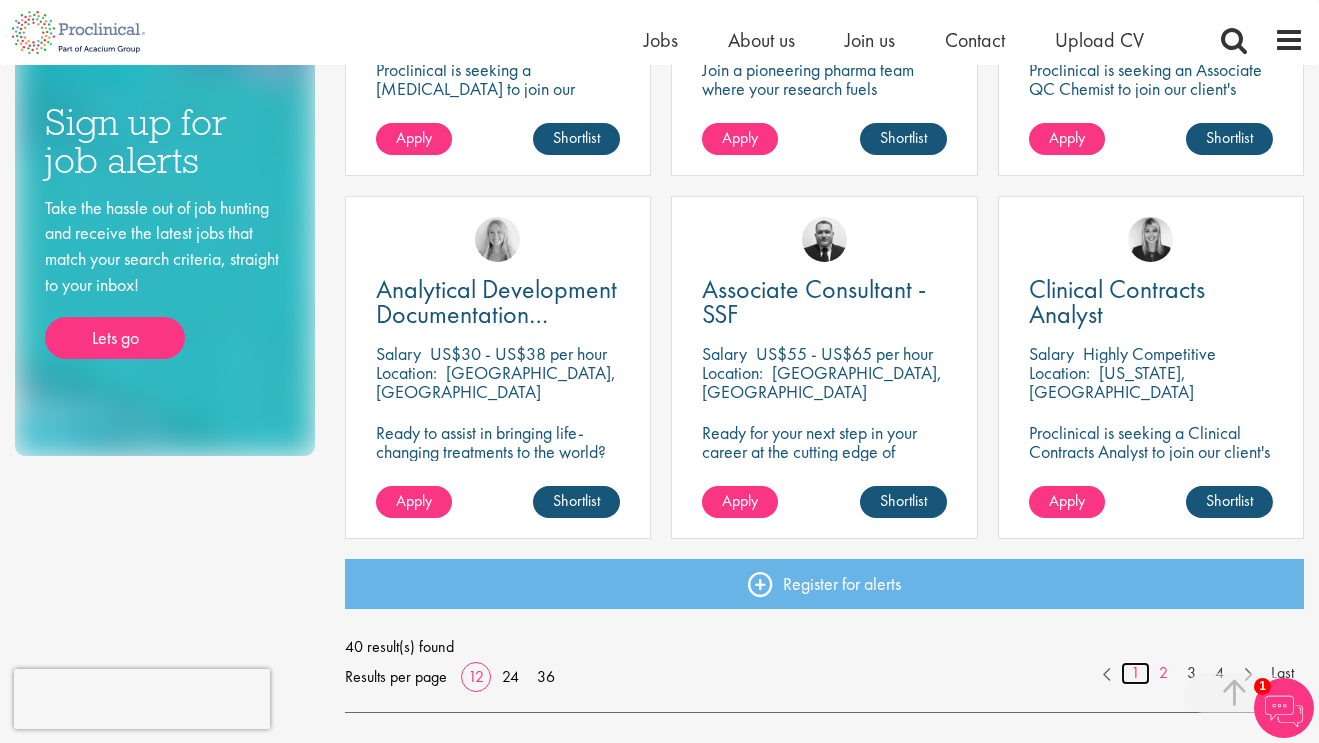 click on "1" at bounding box center [1135, 673] 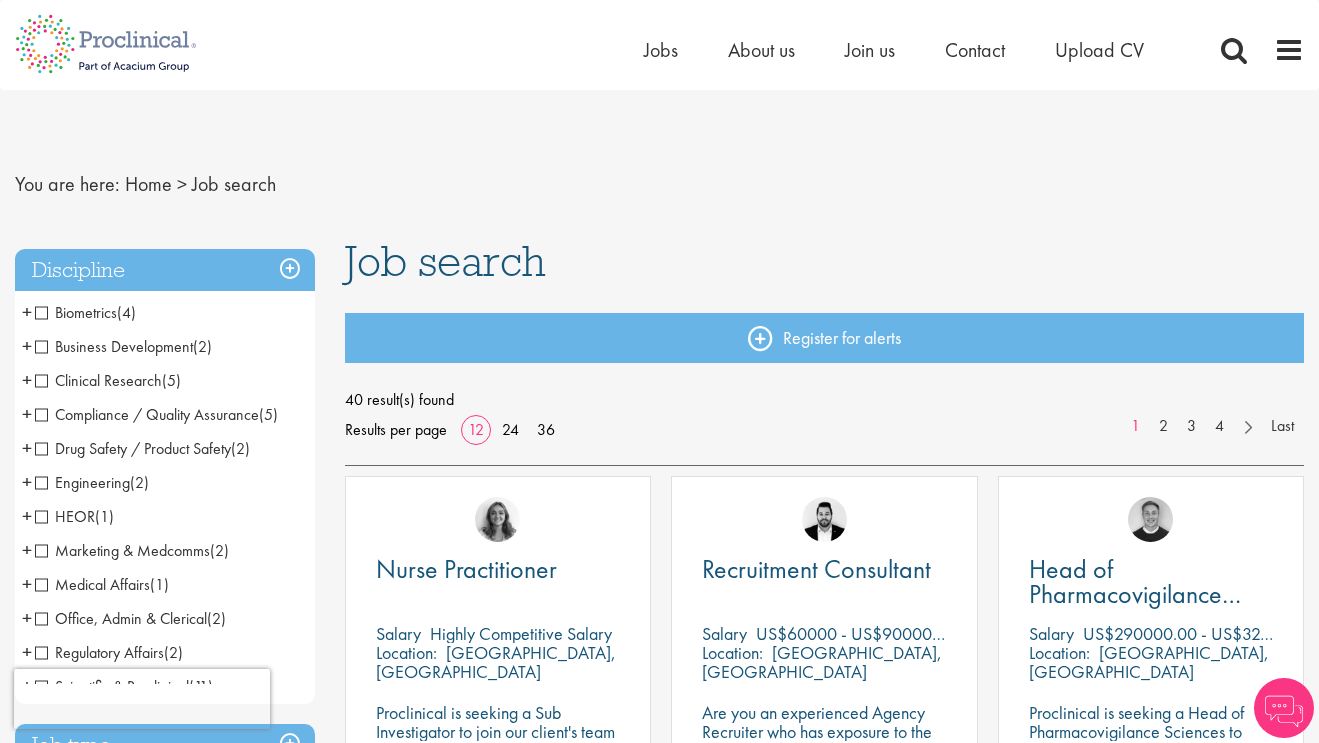 scroll, scrollTop: 0, scrollLeft: 0, axis: both 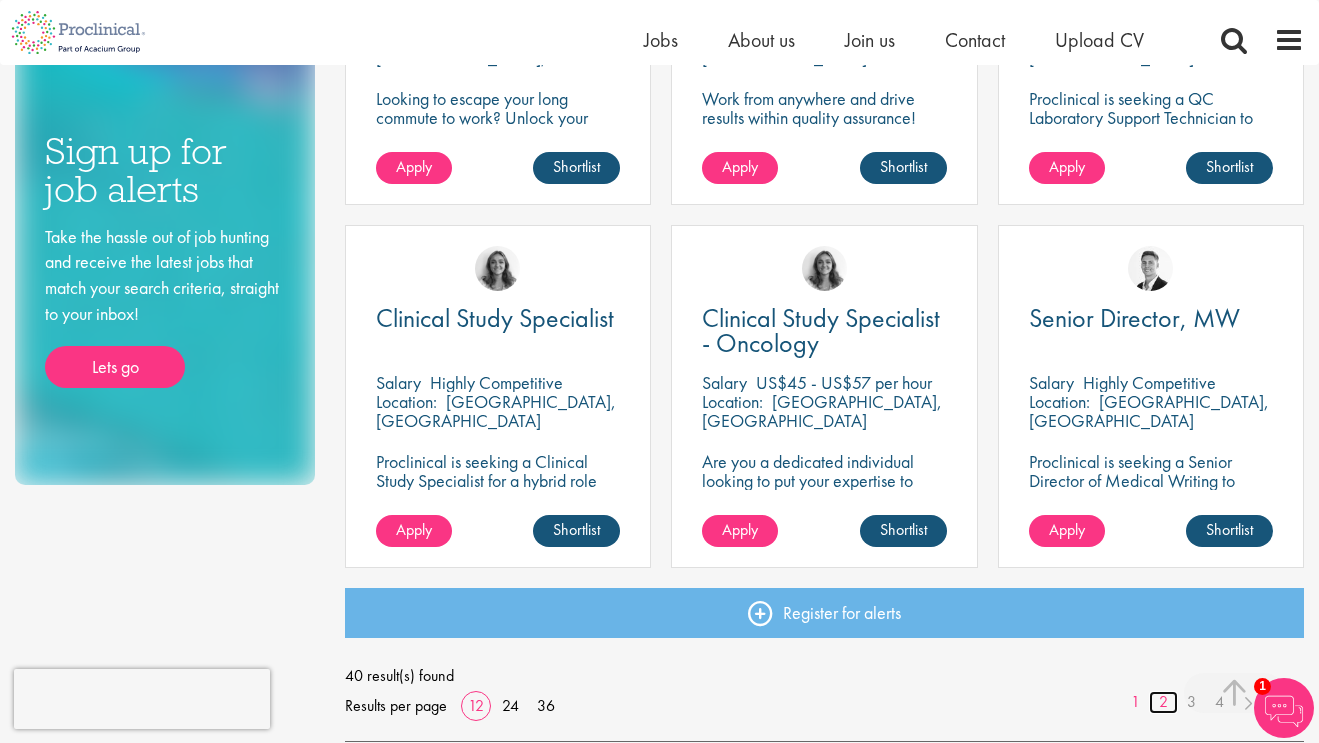 click on "2" at bounding box center (1163, 702) 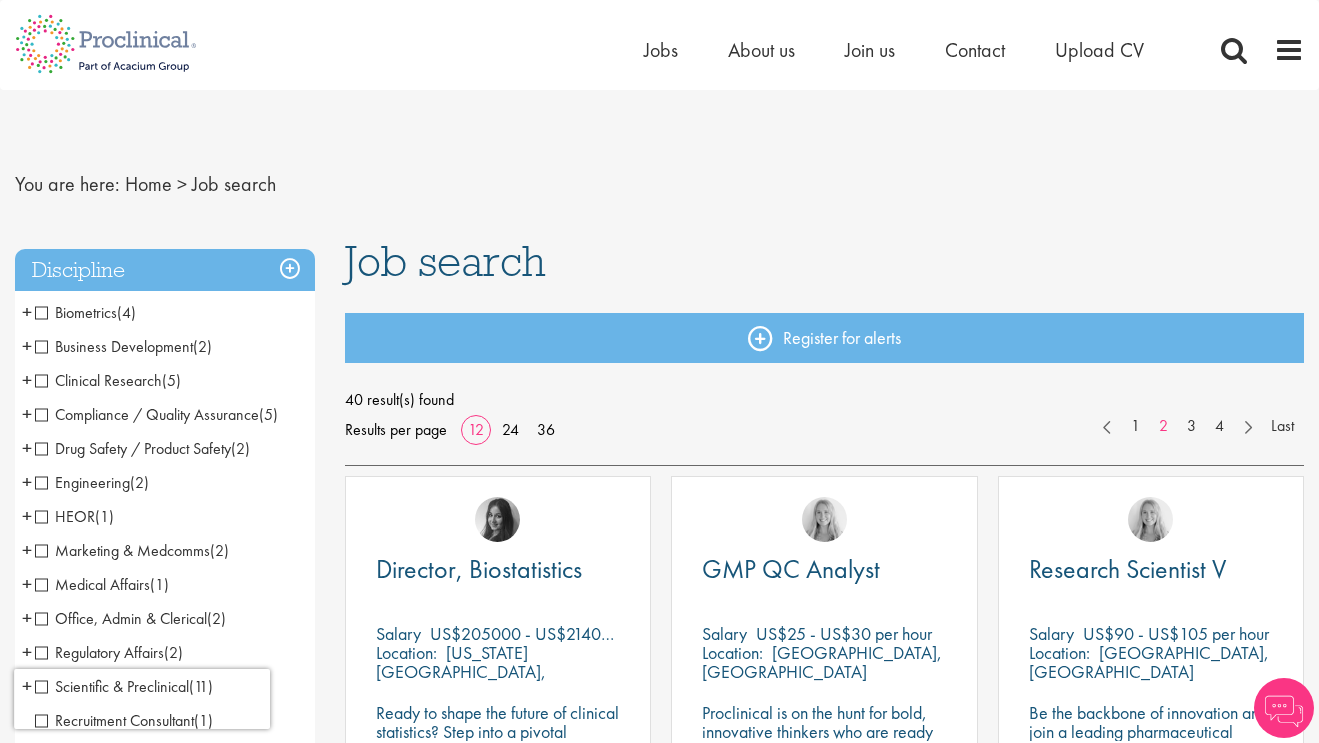 scroll, scrollTop: 0, scrollLeft: 0, axis: both 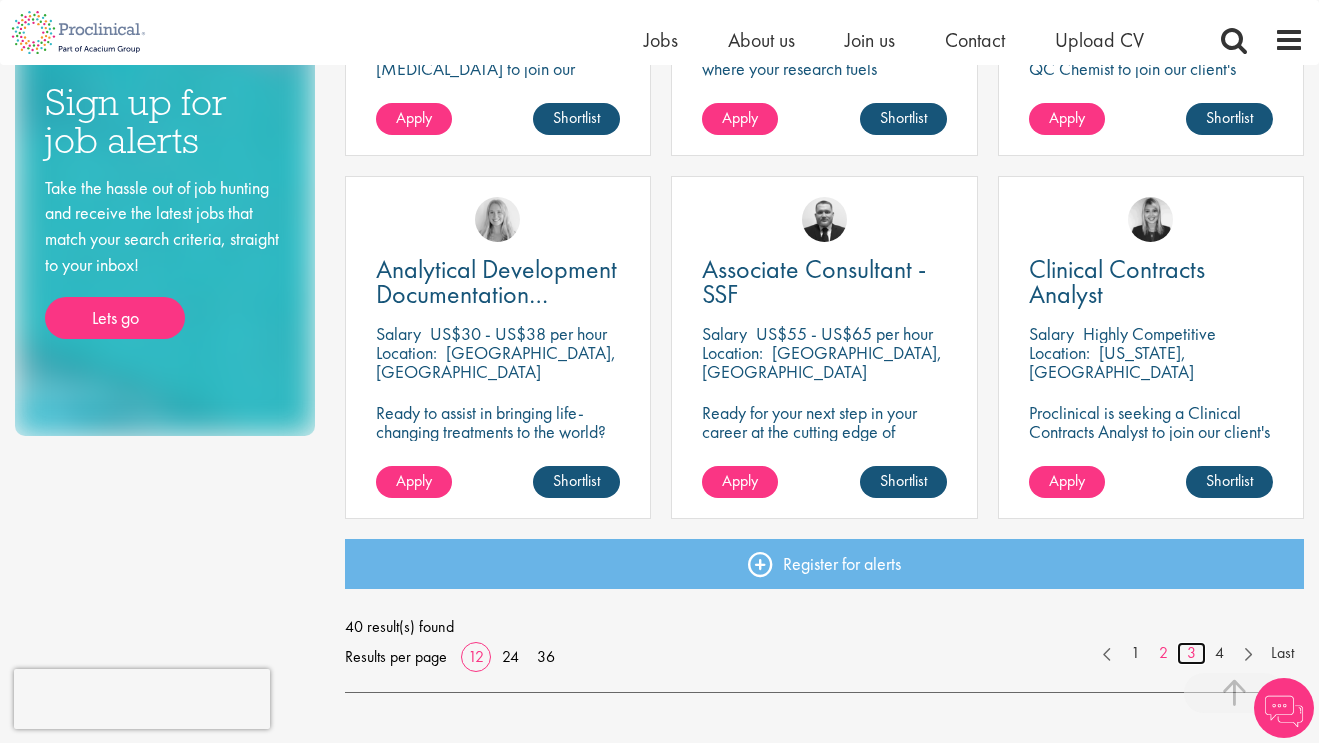 click on "3" at bounding box center [1191, 653] 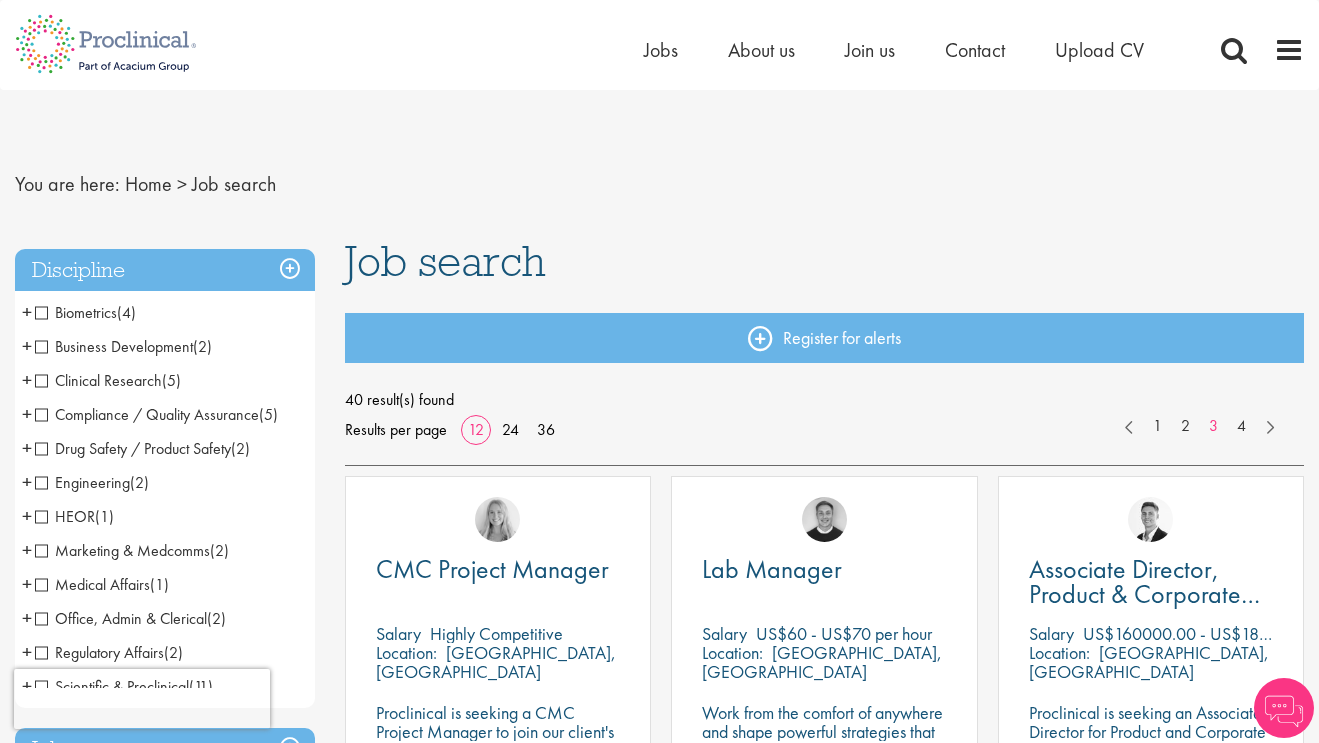 scroll, scrollTop: 0, scrollLeft: 0, axis: both 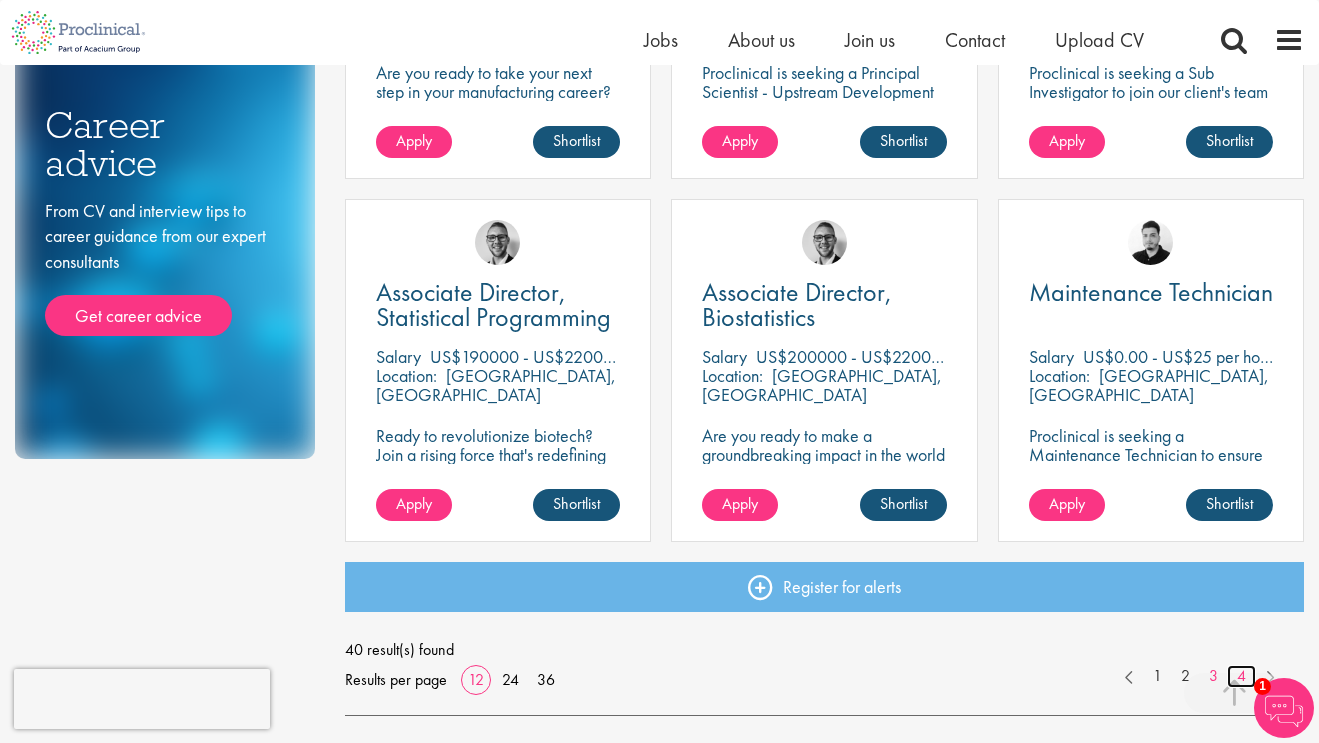 click on "4" at bounding box center (1241, 676) 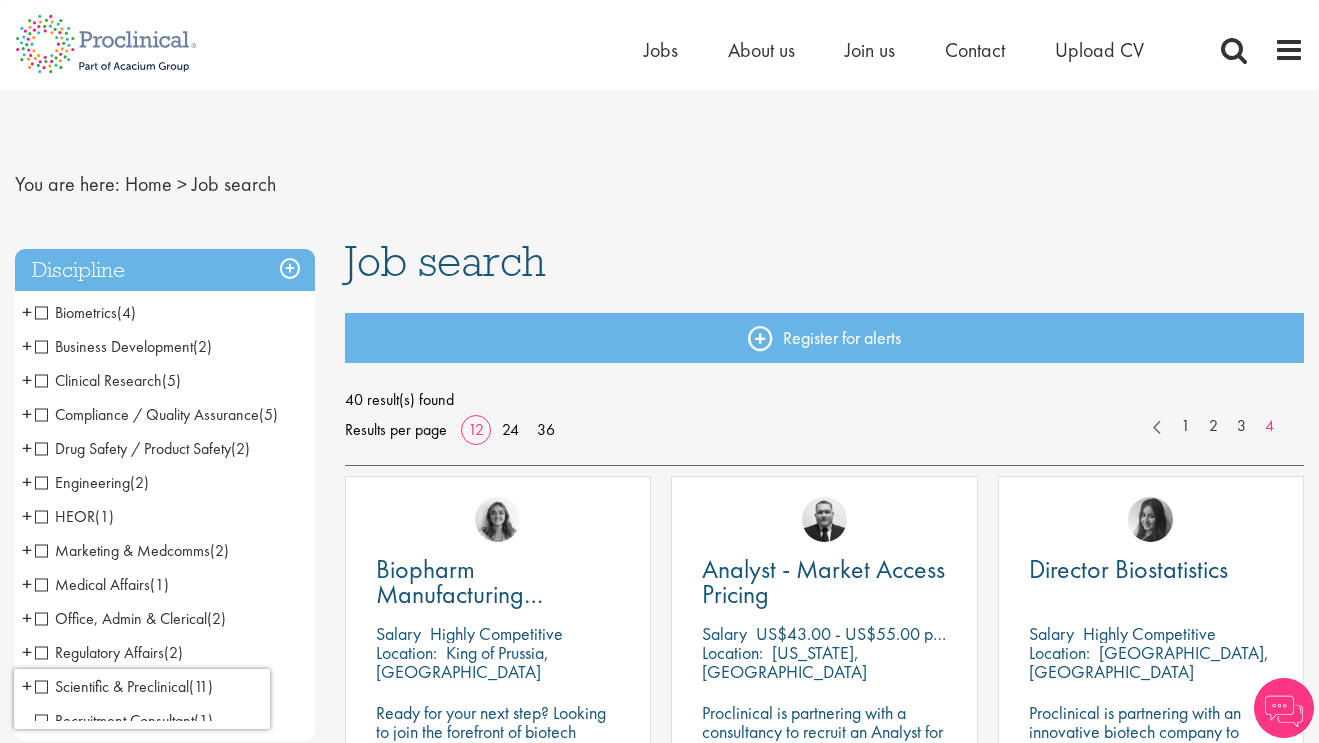 scroll, scrollTop: 0, scrollLeft: 0, axis: both 